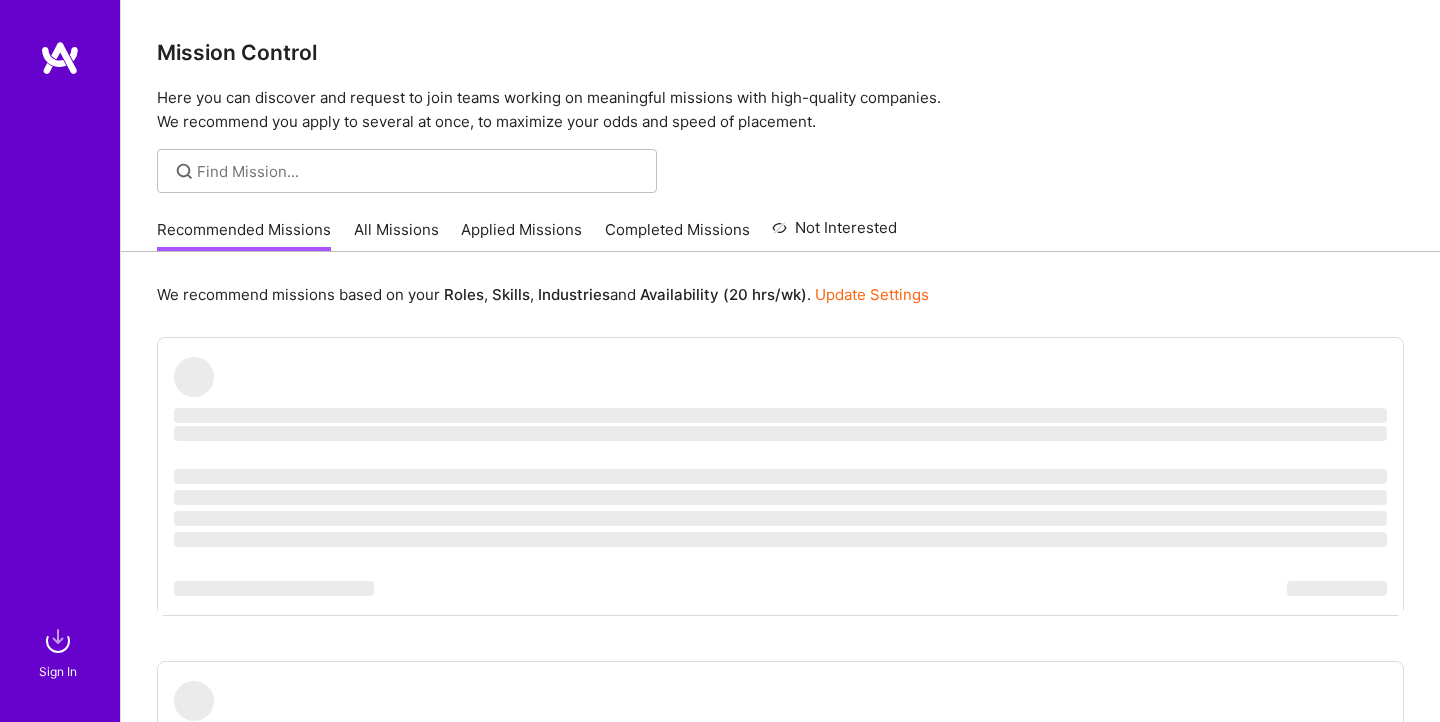 scroll, scrollTop: 0, scrollLeft: 0, axis: both 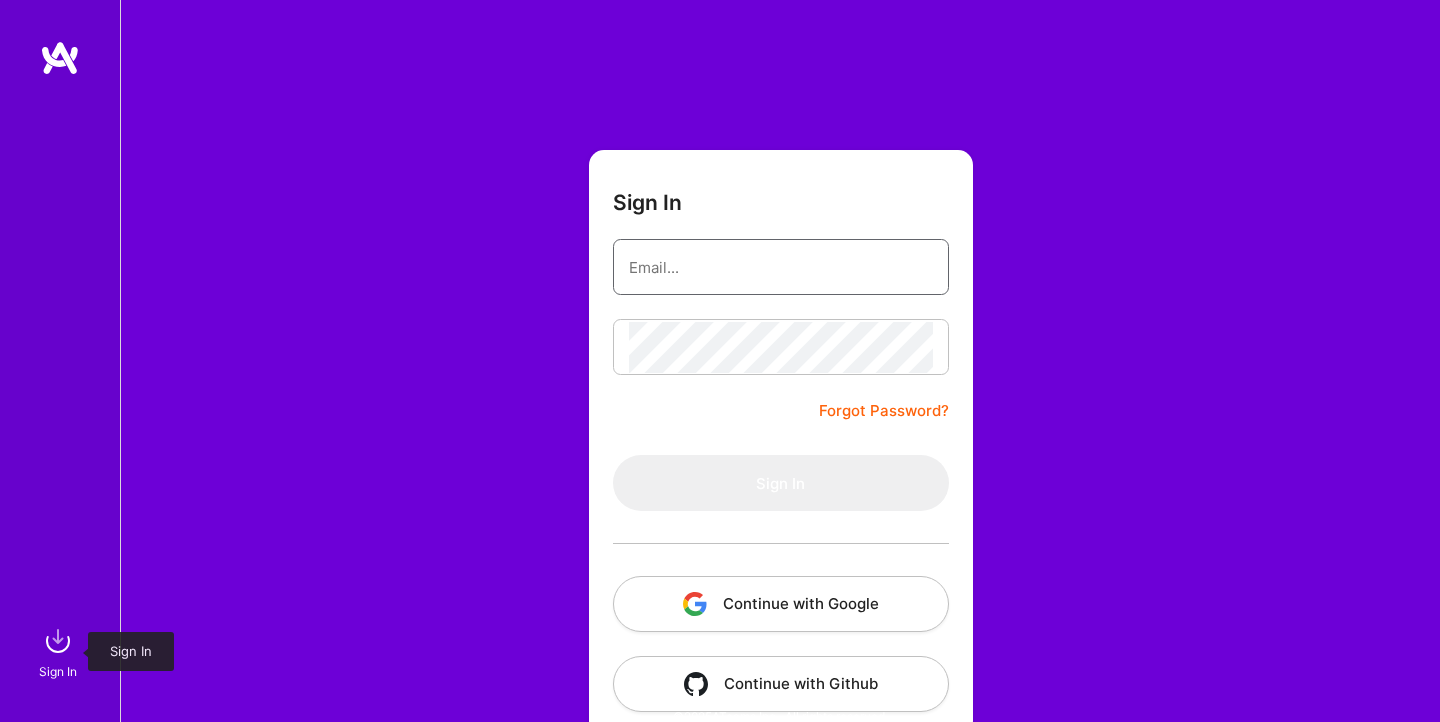 type on "[EMAIL]" 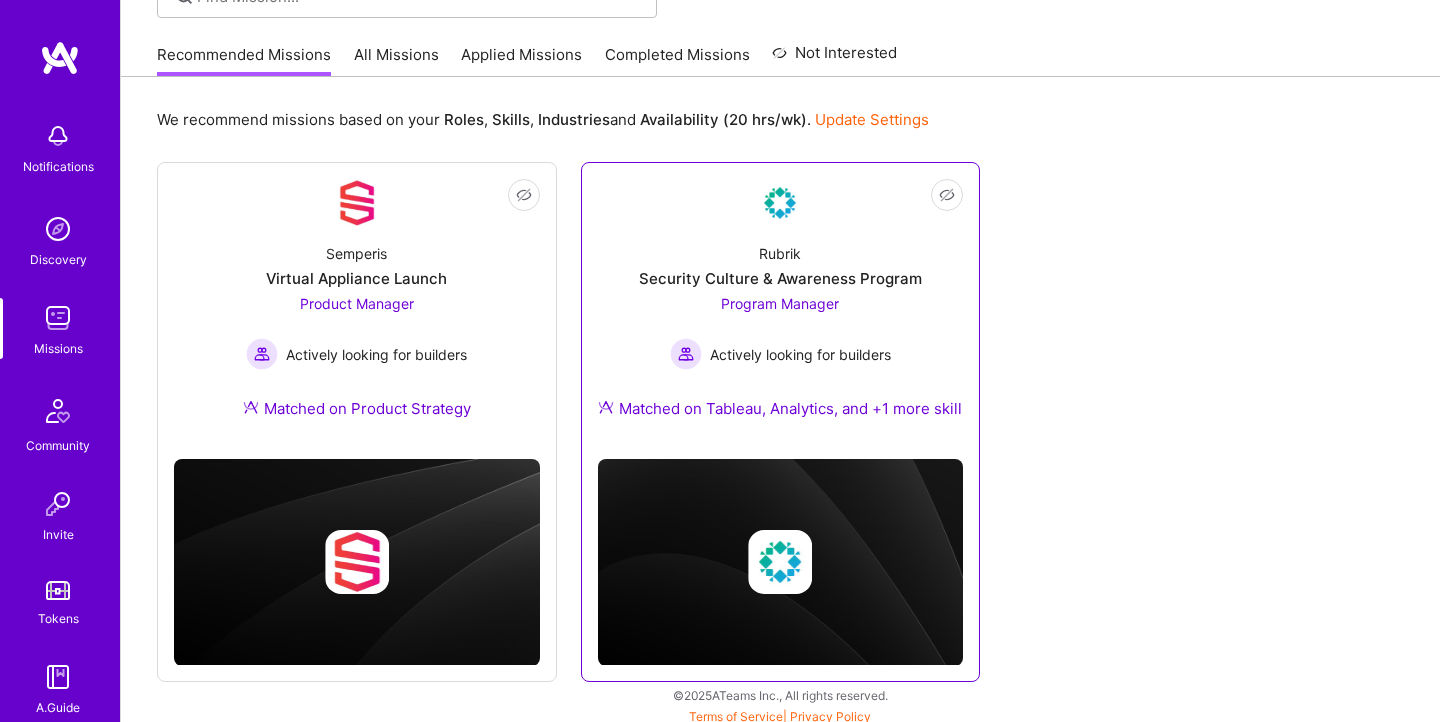scroll, scrollTop: 183, scrollLeft: 0, axis: vertical 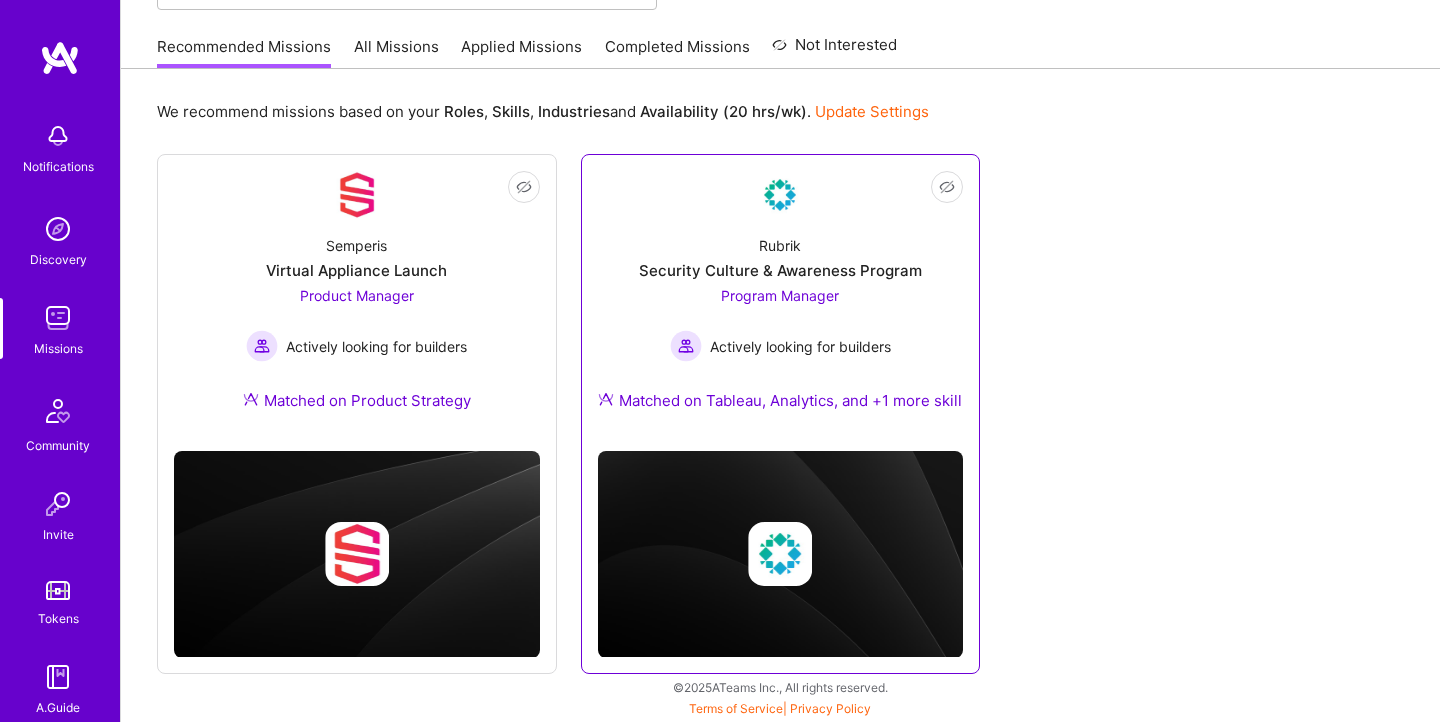 click on "Security Culture & Awareness Program" at bounding box center [780, 270] 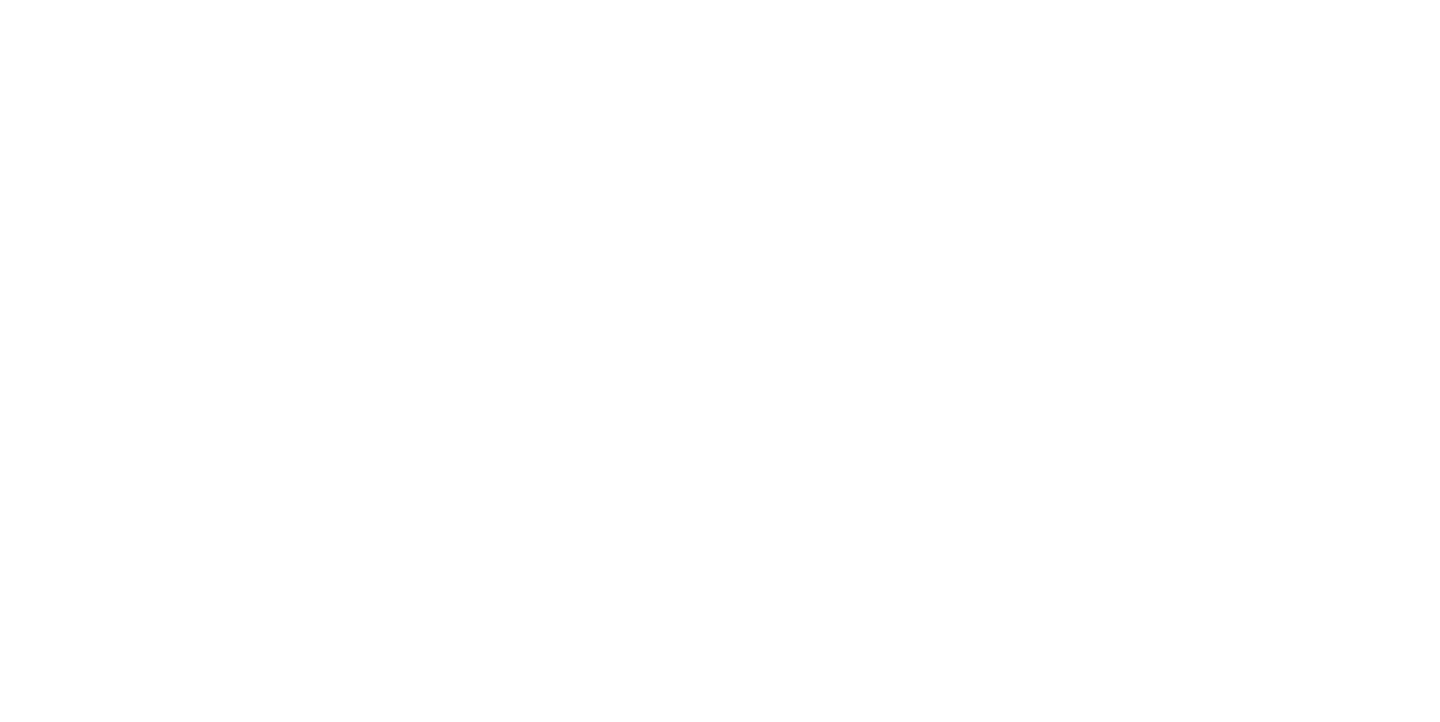 scroll, scrollTop: 0, scrollLeft: 0, axis: both 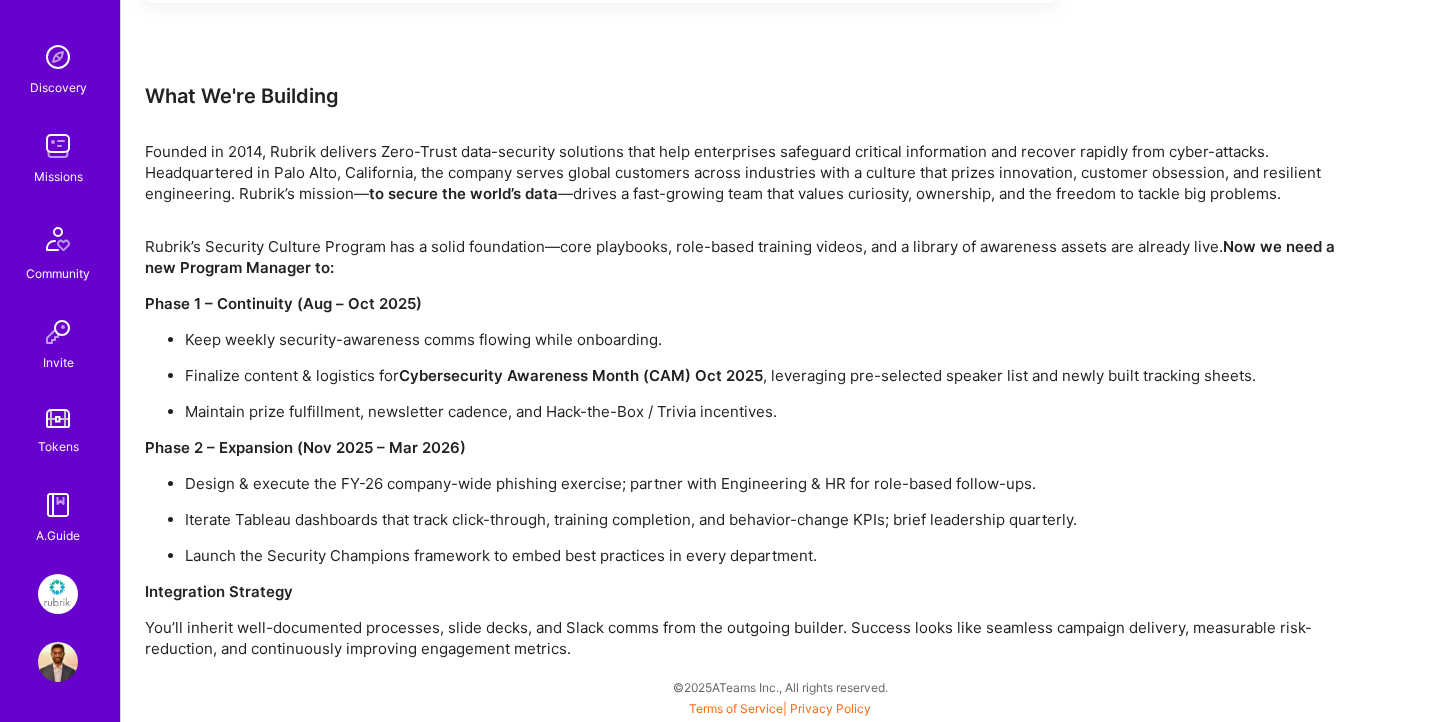 click at bounding box center [58, 594] 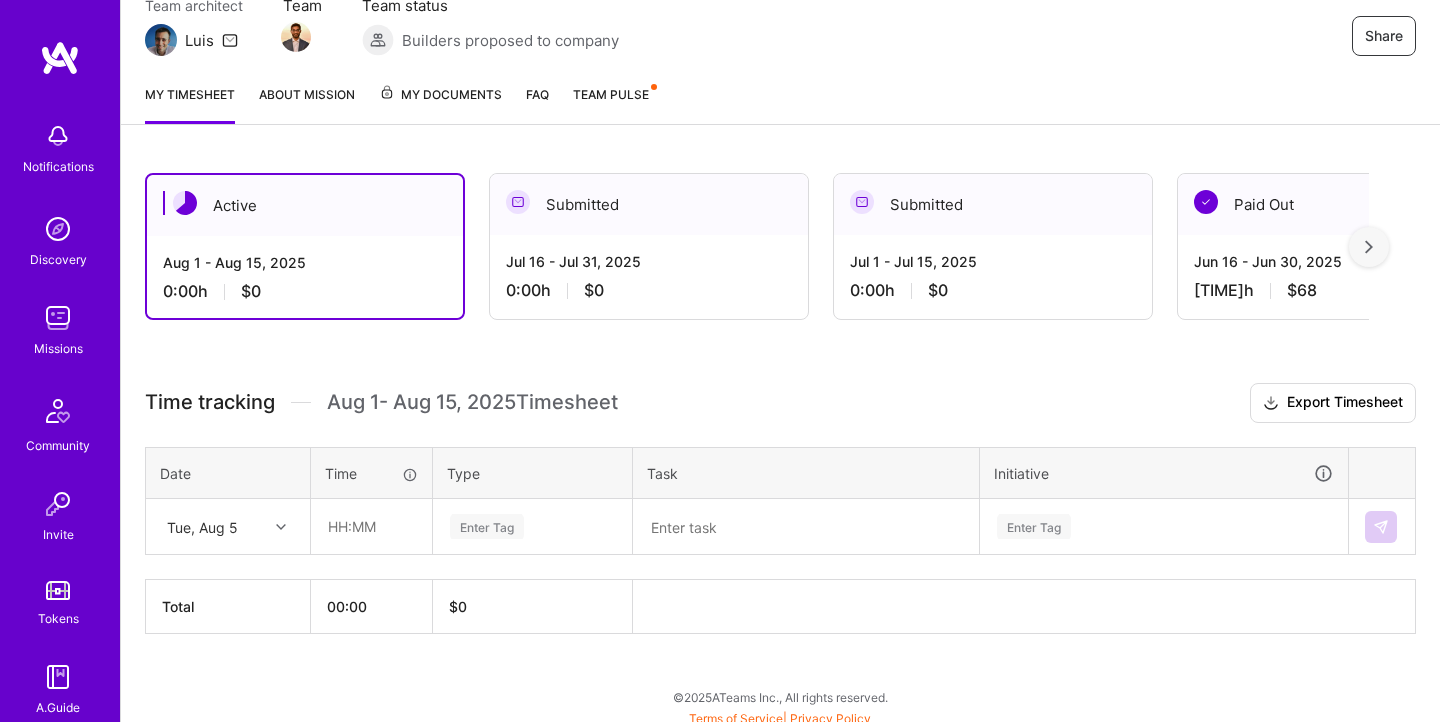 scroll, scrollTop: 198, scrollLeft: 0, axis: vertical 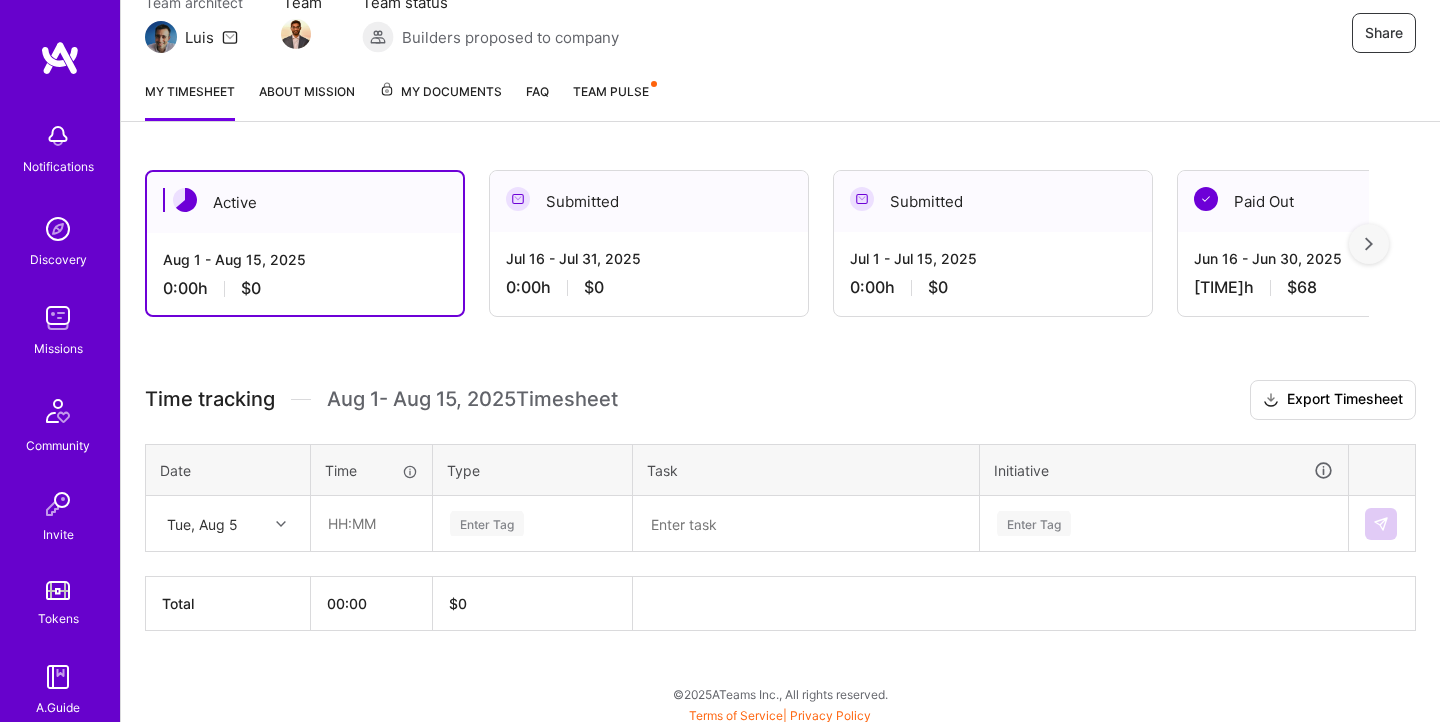 click at bounding box center [58, 229] 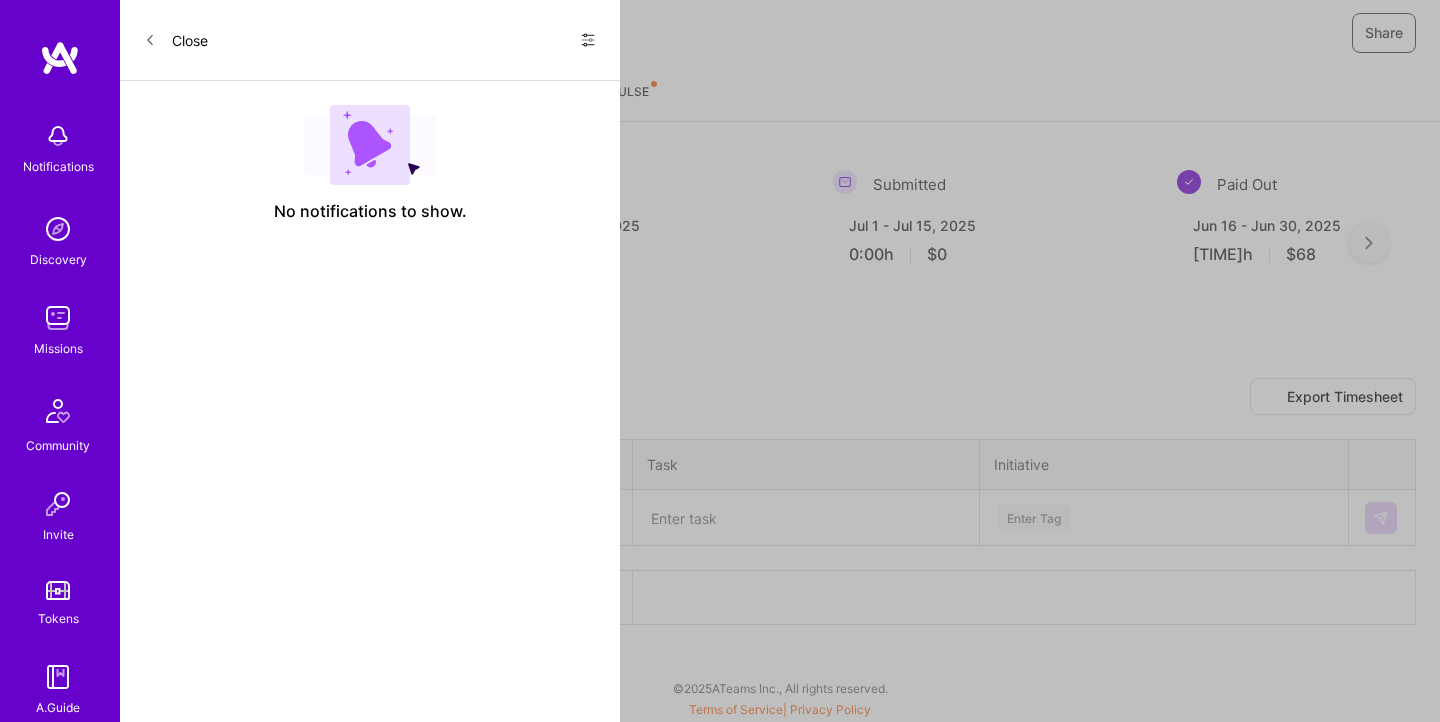 scroll, scrollTop: 0, scrollLeft: 0, axis: both 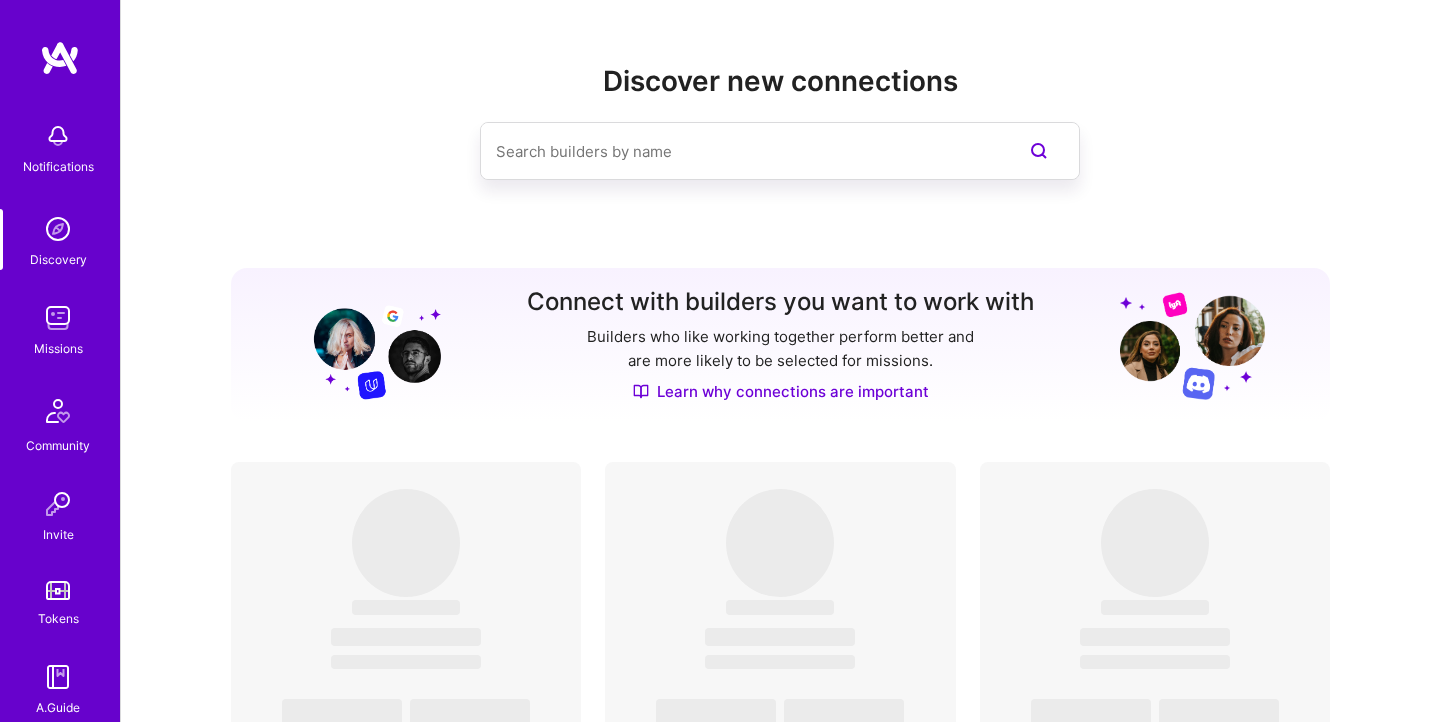 click at bounding box center [58, 318] 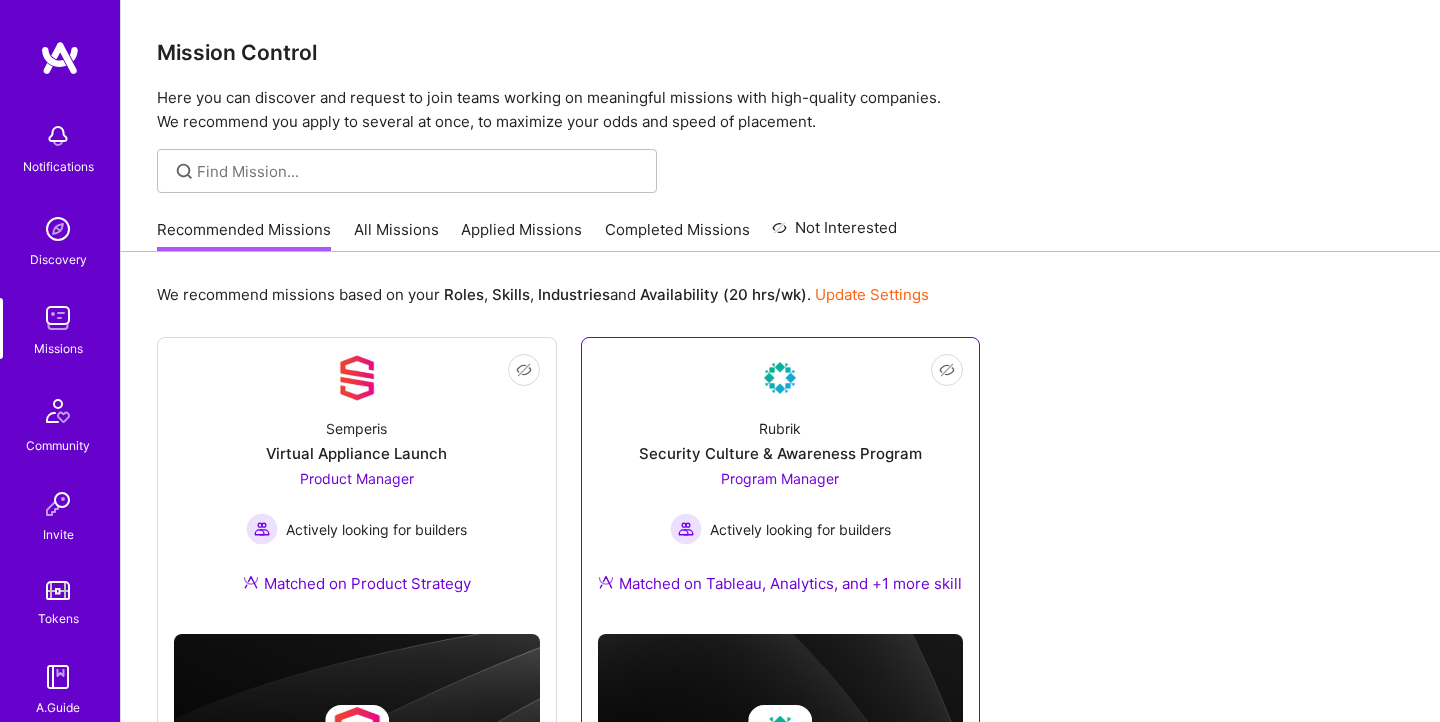 click on "Security Culture & Awareness Program" at bounding box center (780, 453) 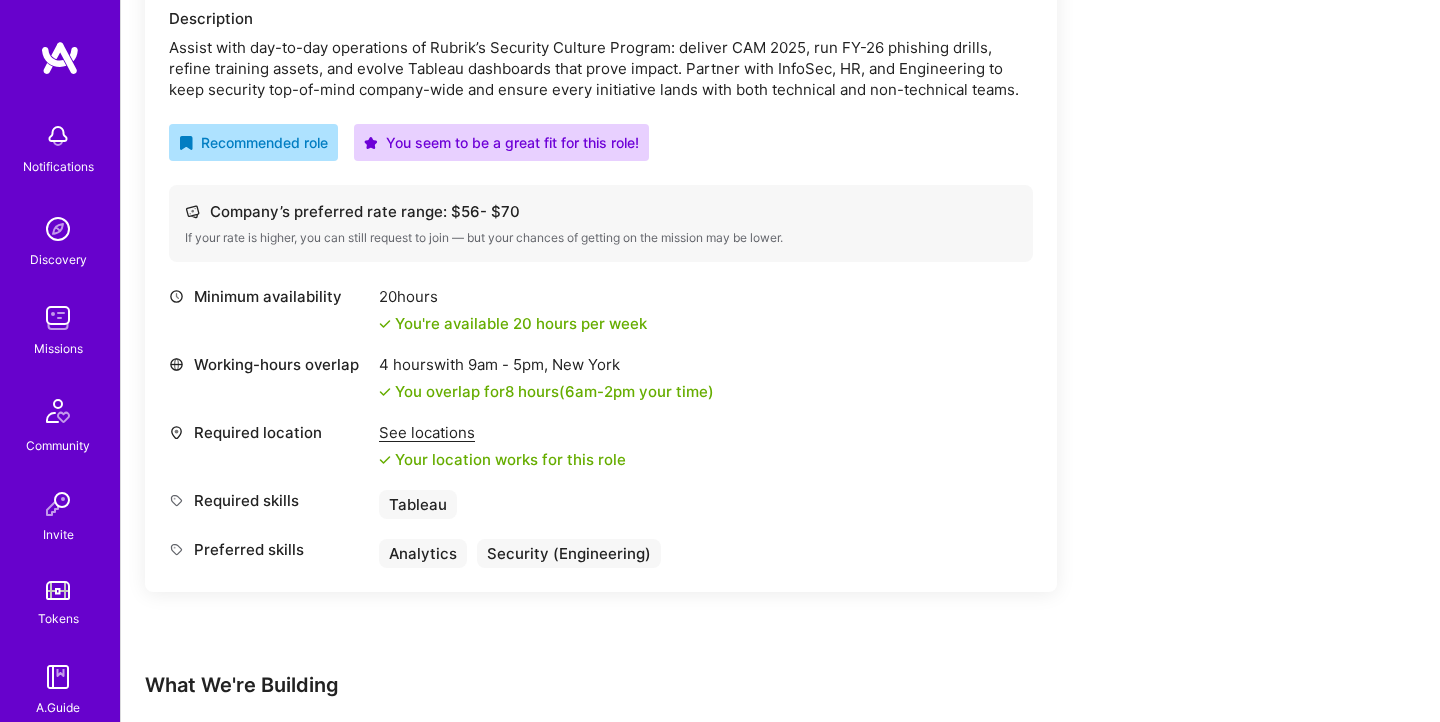 scroll, scrollTop: 0, scrollLeft: 0, axis: both 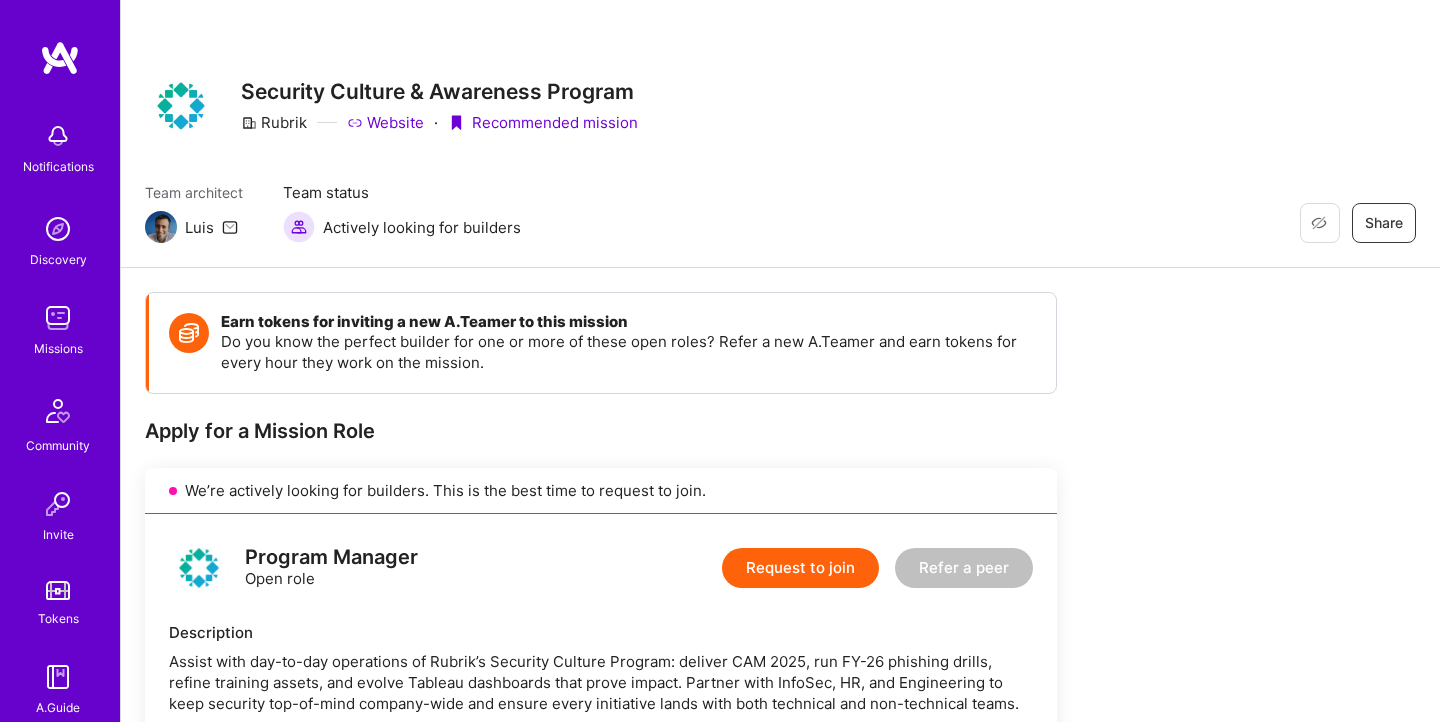 click at bounding box center [58, 318] 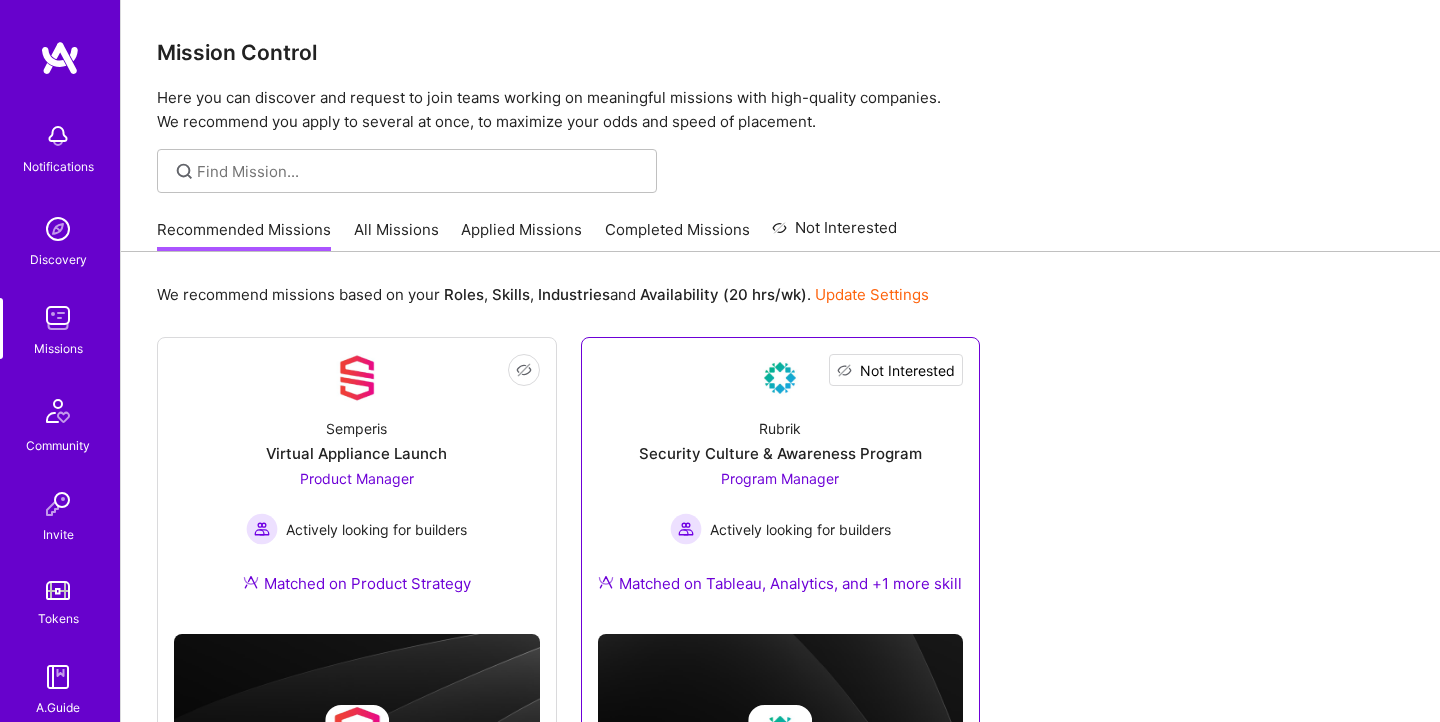 click on "Not Interested" at bounding box center [907, 370] 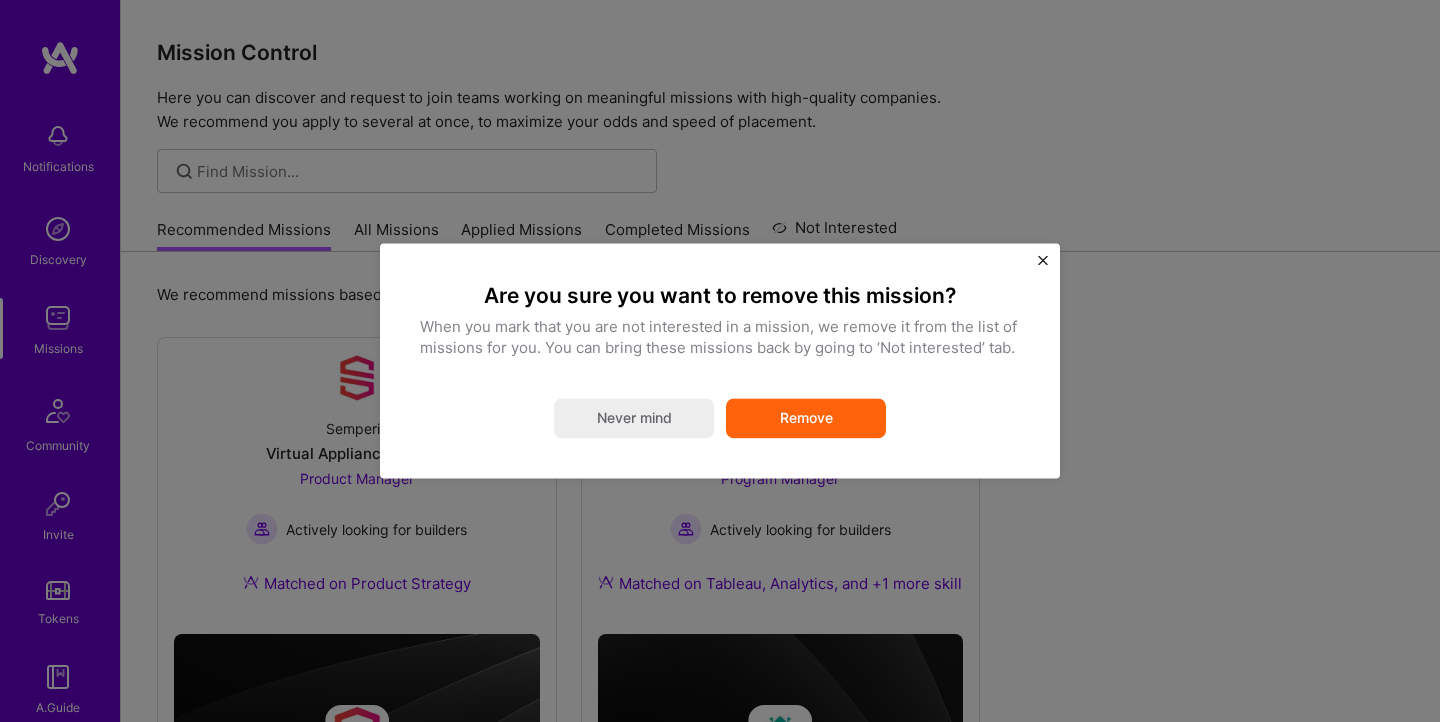 click on "Remove" at bounding box center [806, 419] 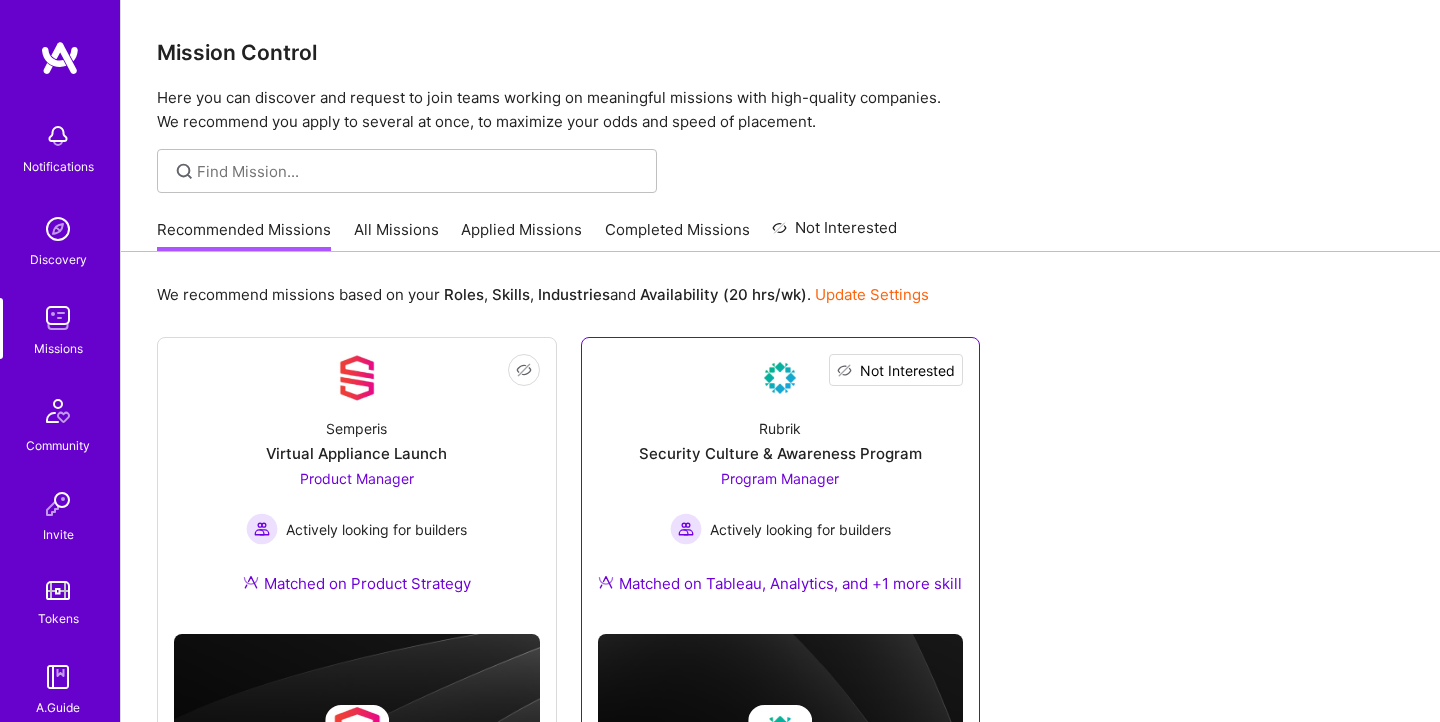 click on "Not Interested" at bounding box center [907, 370] 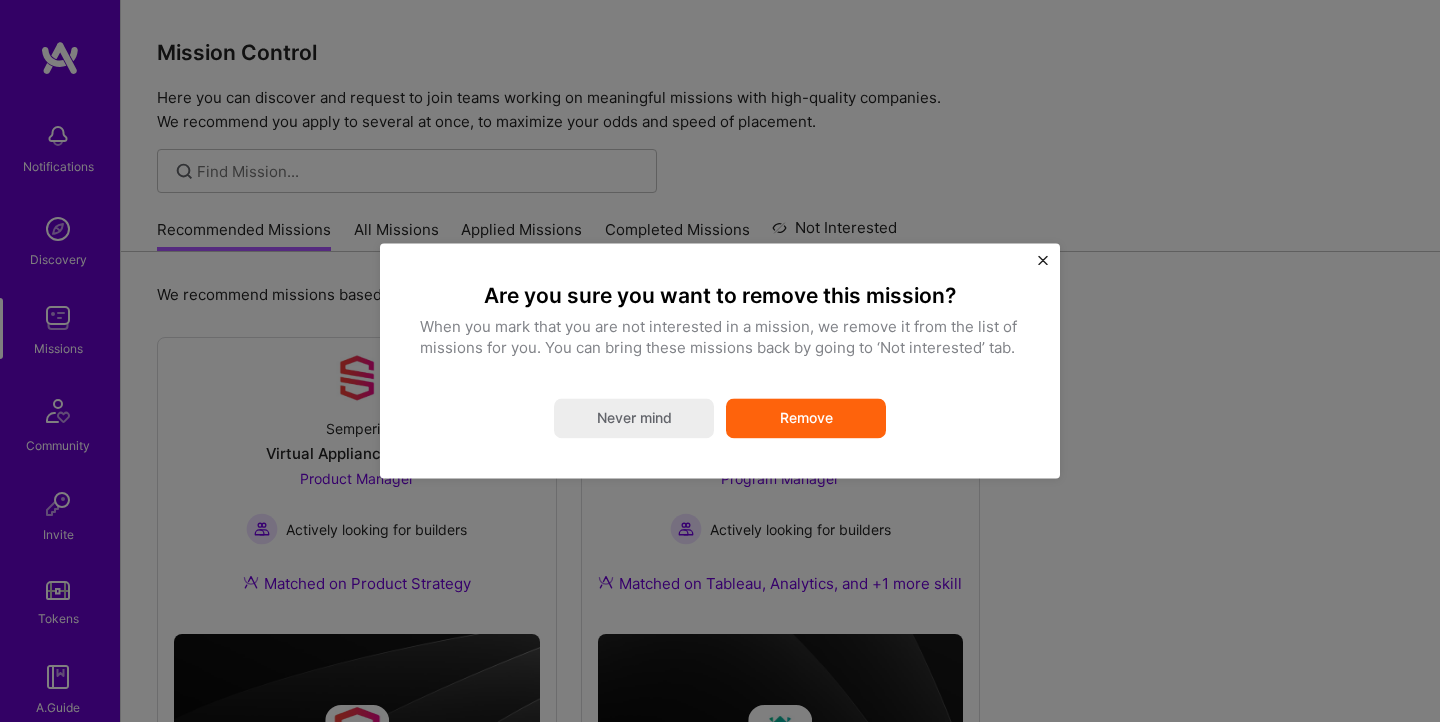 click on "Remove" at bounding box center (806, 419) 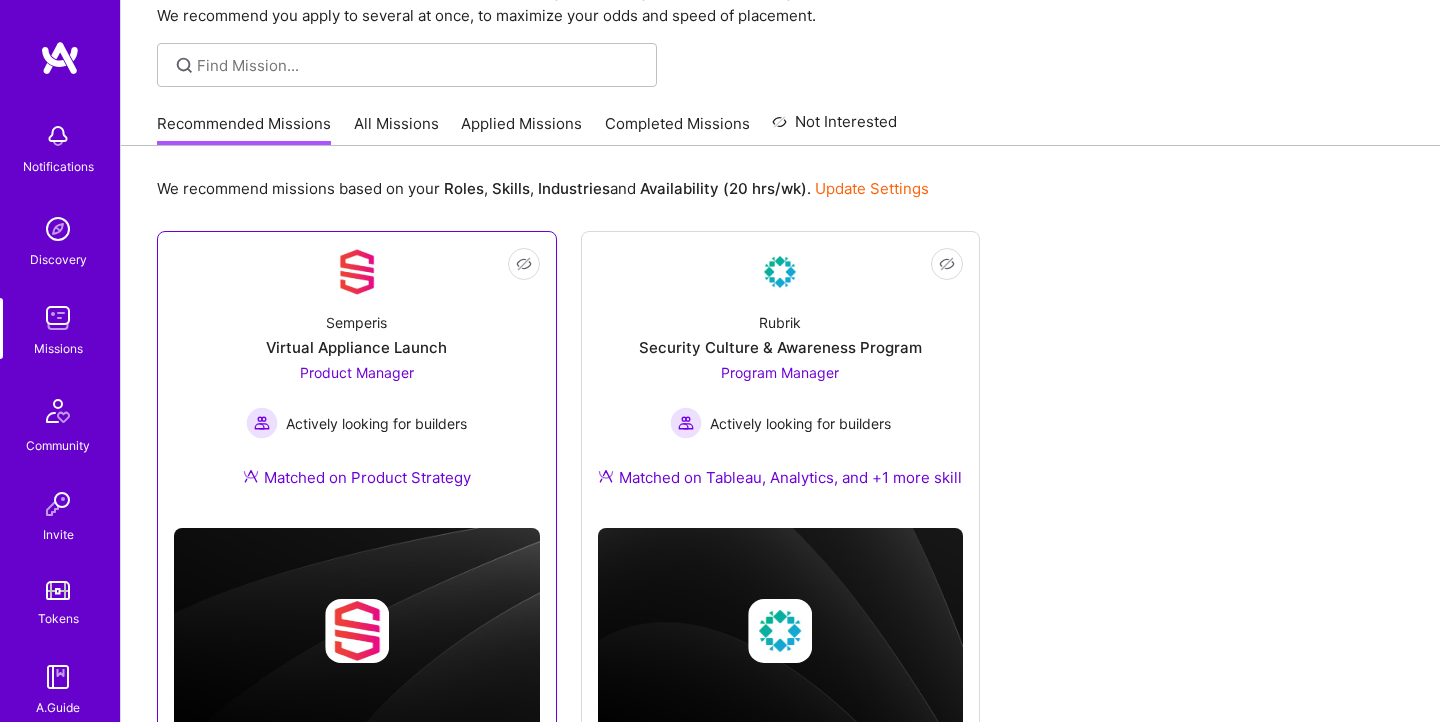 scroll, scrollTop: 109, scrollLeft: 0, axis: vertical 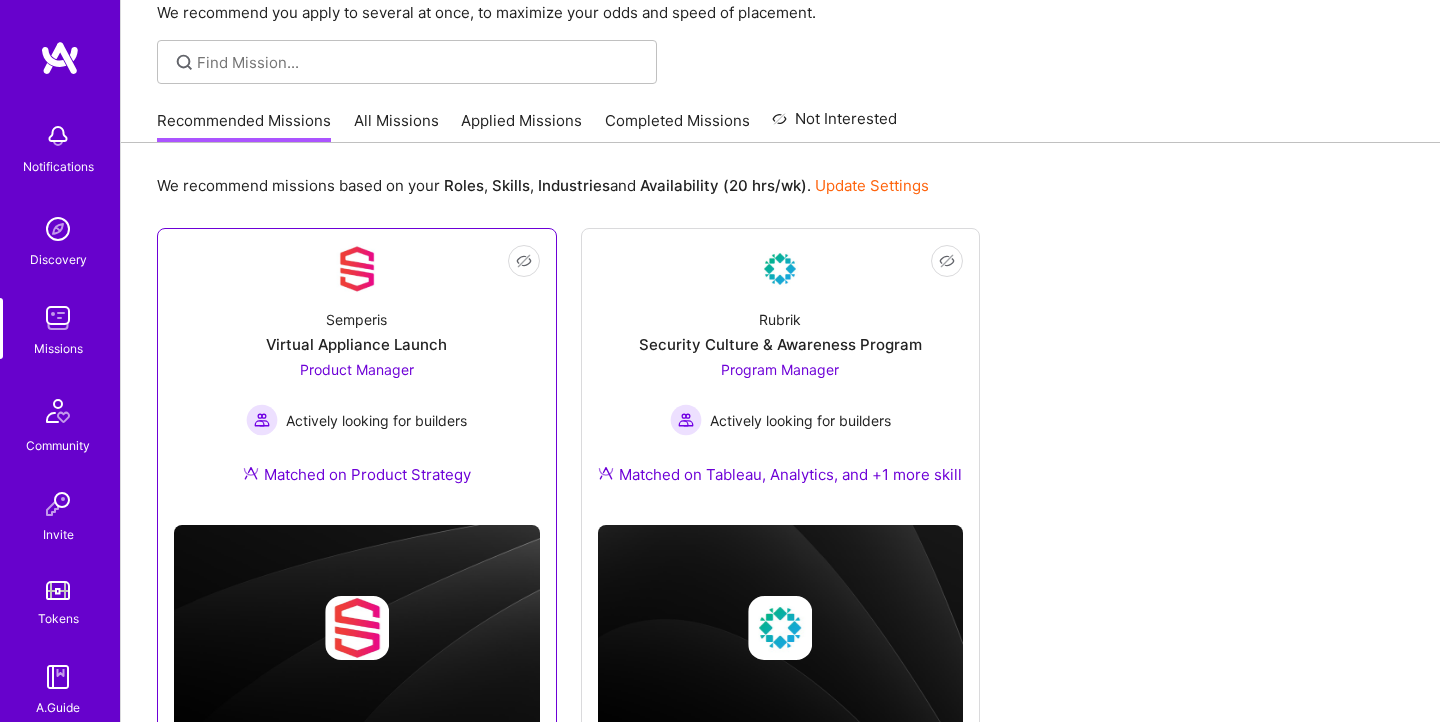 click on "Product Manager" at bounding box center [357, 369] 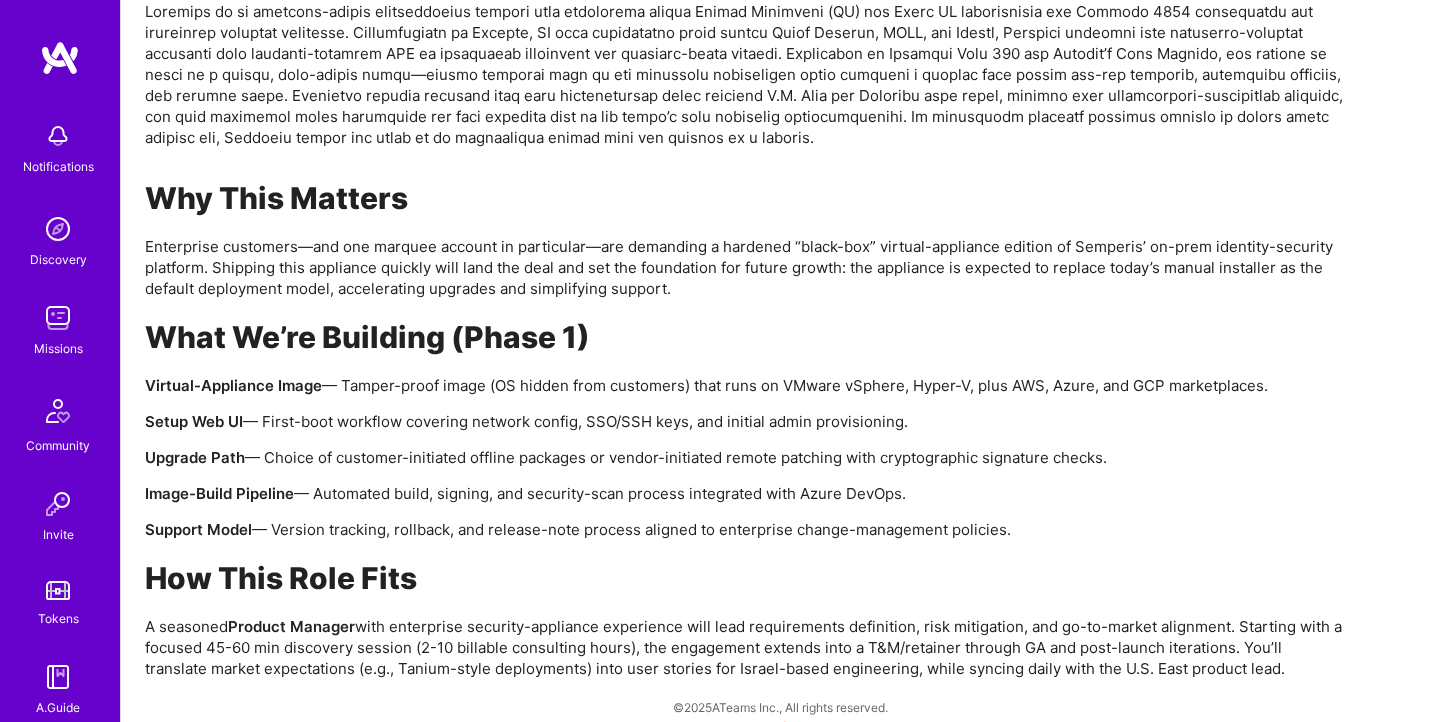 scroll, scrollTop: 1333, scrollLeft: 0, axis: vertical 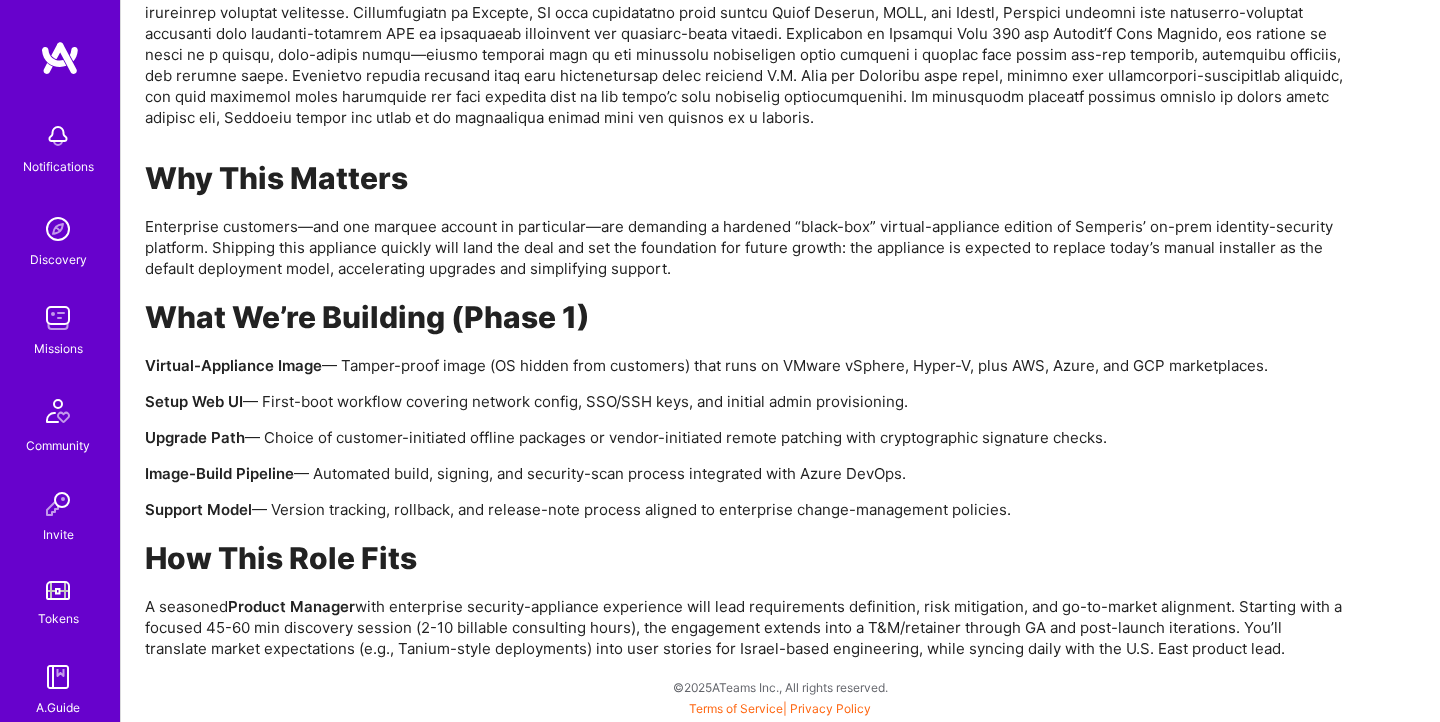 click at bounding box center [58, 318] 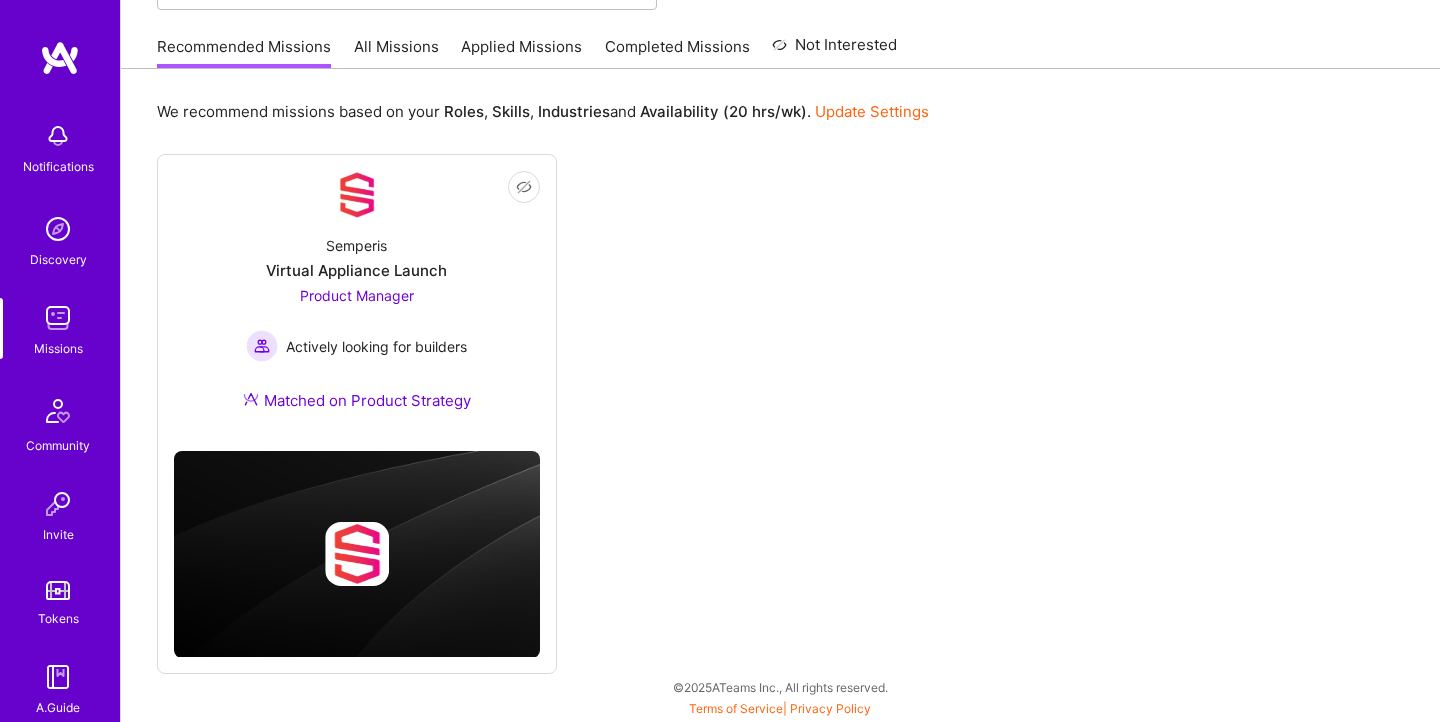 scroll, scrollTop: 0, scrollLeft: 0, axis: both 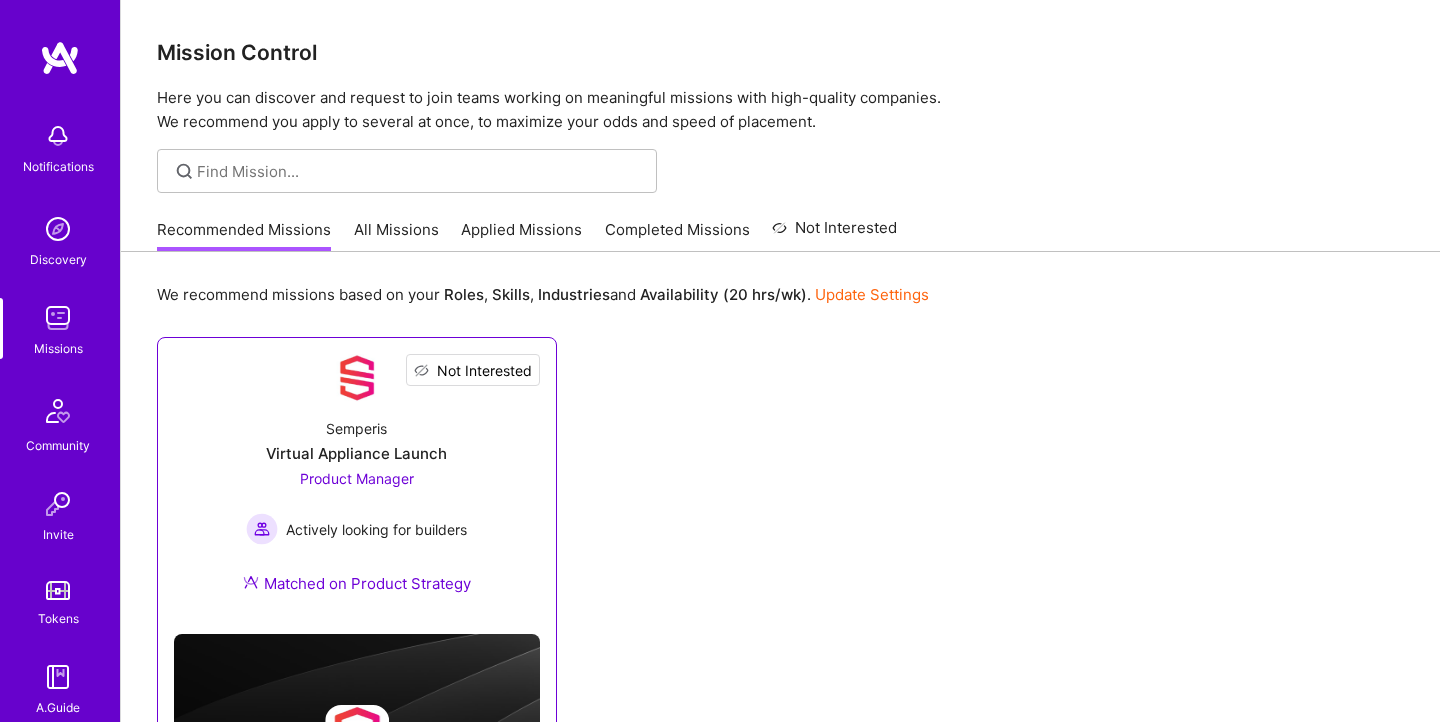 click on "Not Interested" at bounding box center [473, 370] 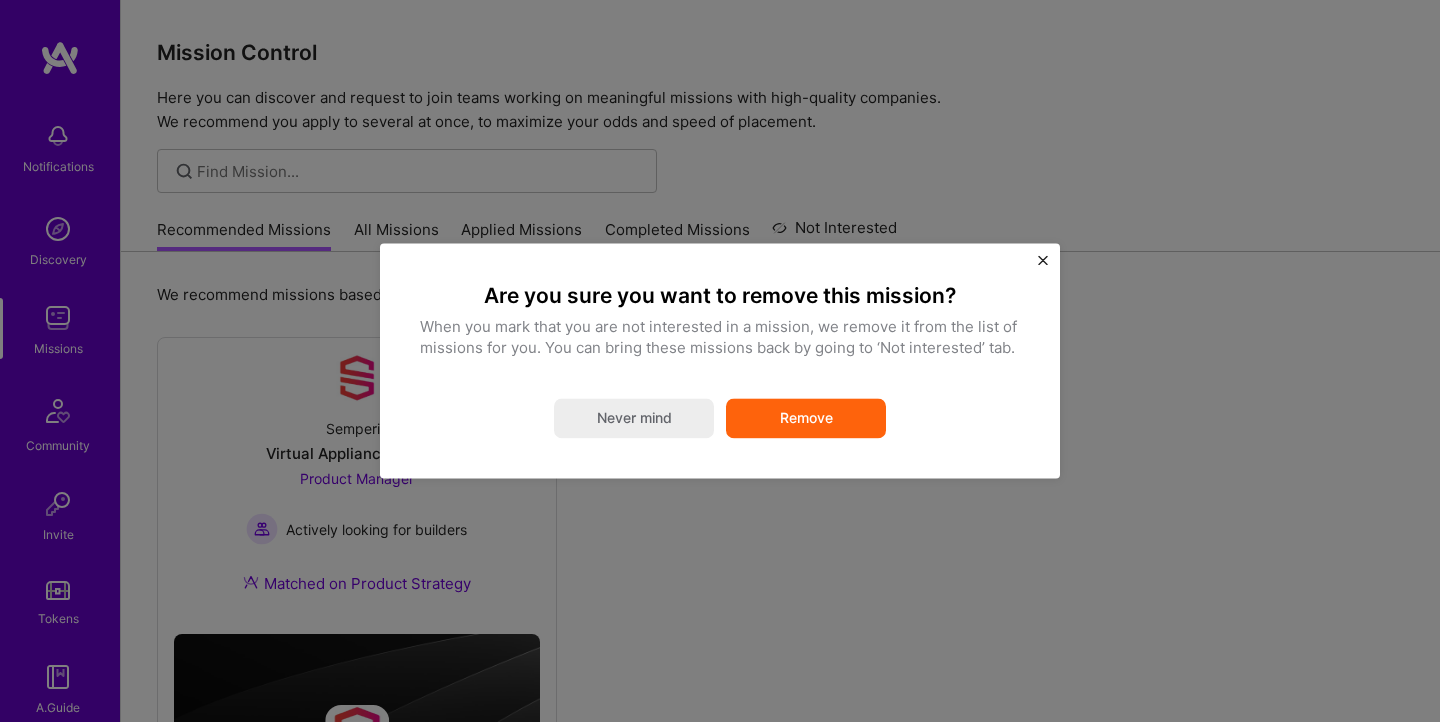 click on "Are you sure you want to remove this mission? When you mark that you are not interested in a mission, we remove it from the list of missions for you. You can bring these missions back by going to ‘Not interested’ tab. Never mind Remove" at bounding box center [720, 360] 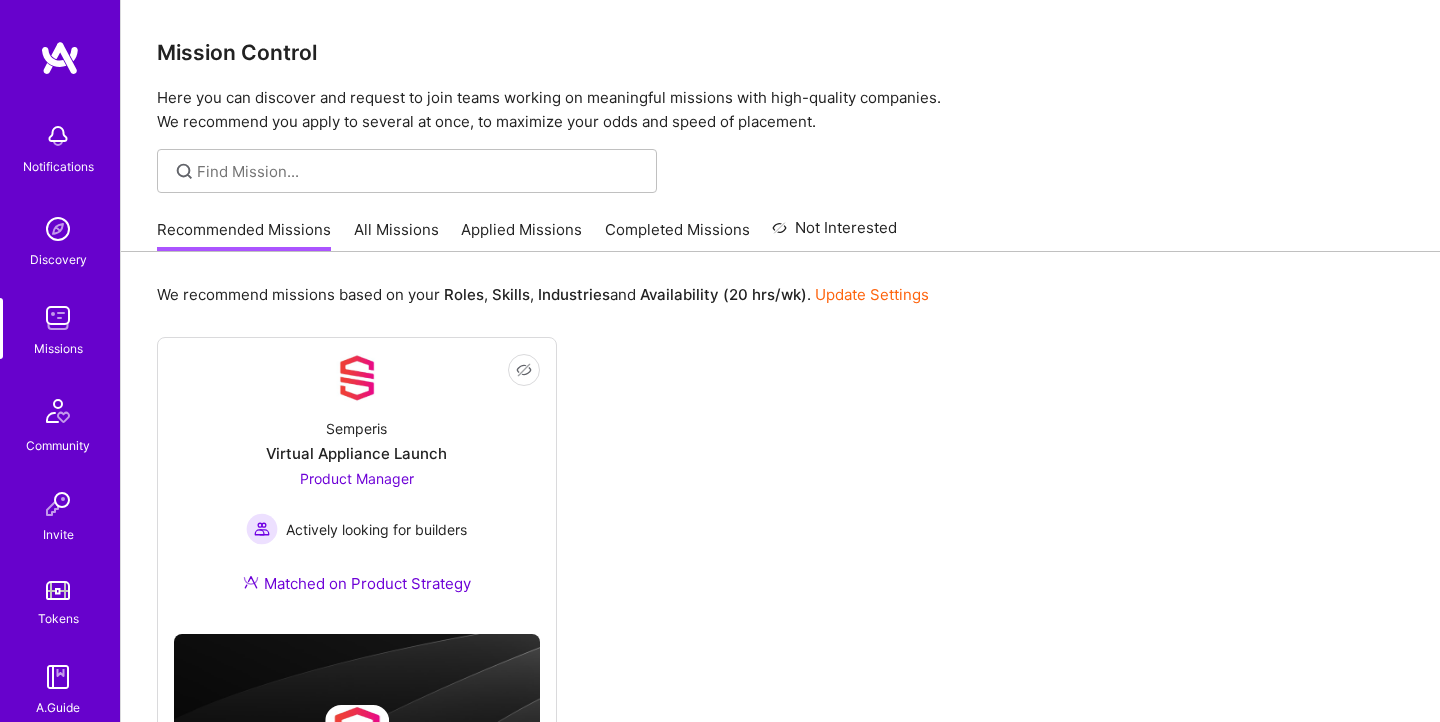 click at bounding box center [58, 136] 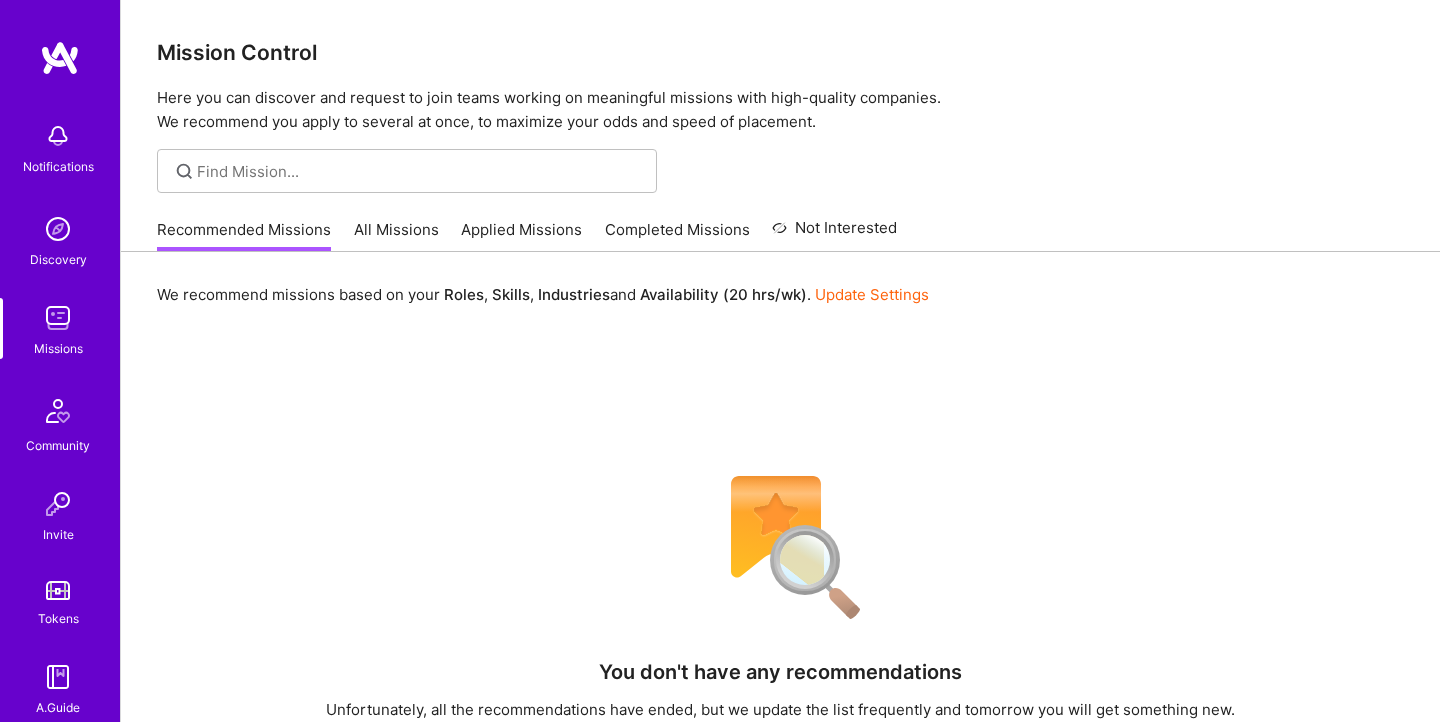 click at bounding box center [58, 318] 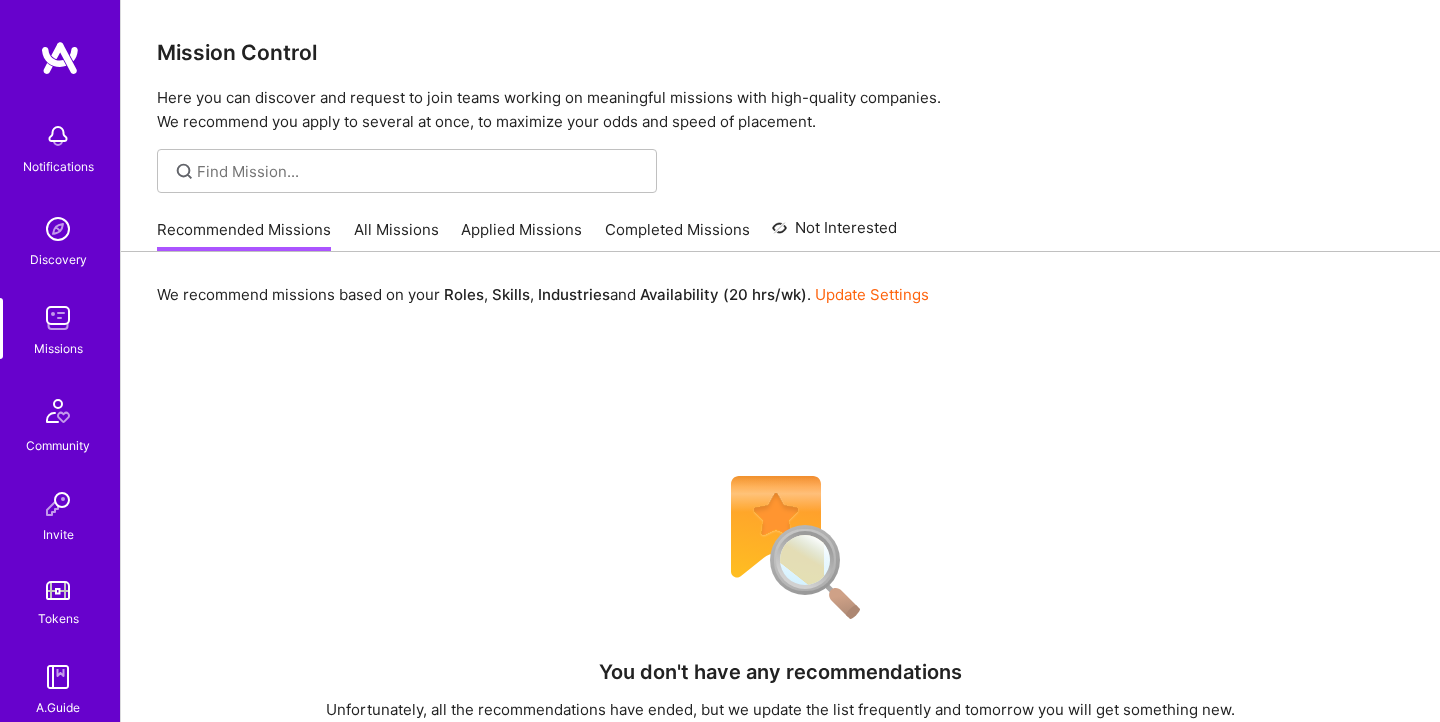 scroll, scrollTop: 343, scrollLeft: 0, axis: vertical 